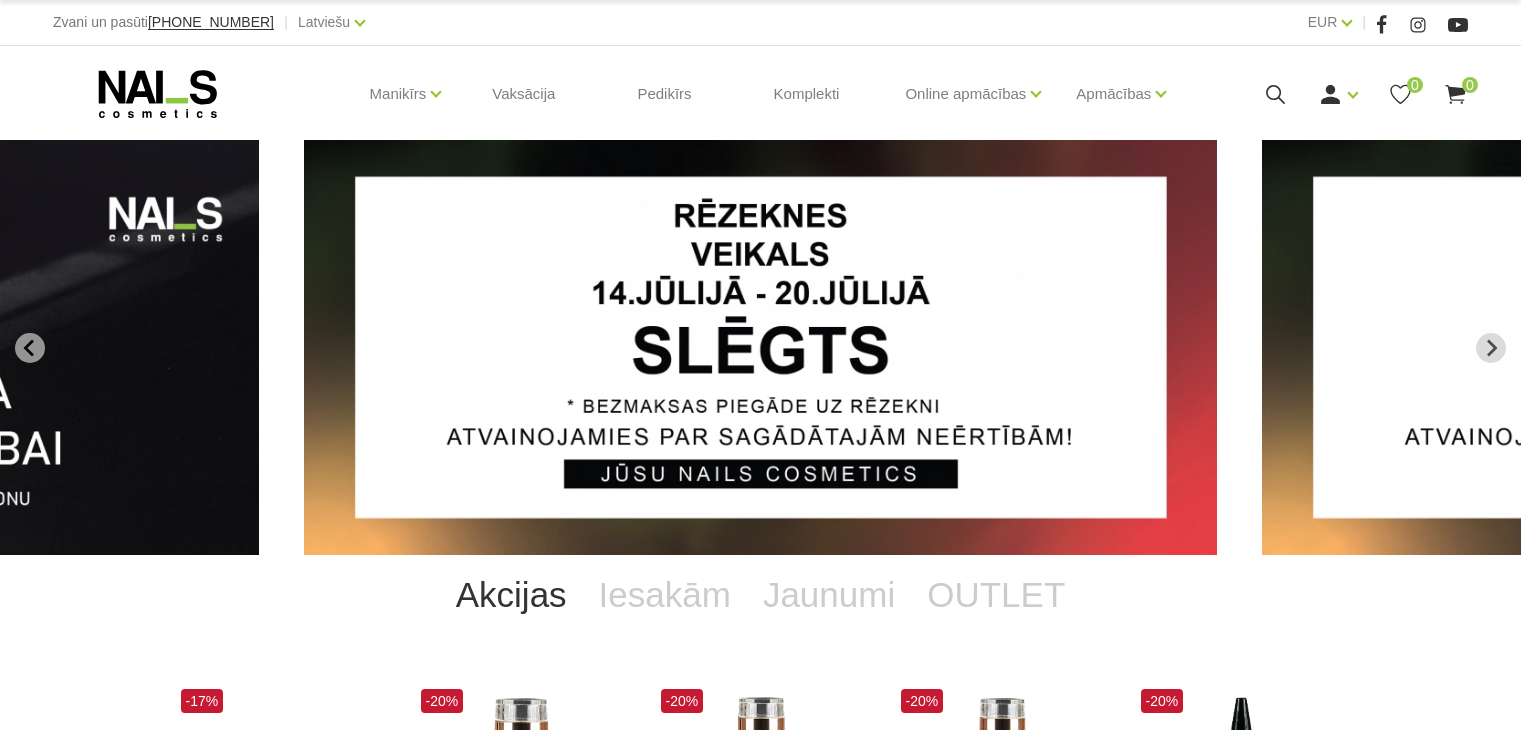 scroll, scrollTop: 0, scrollLeft: 0, axis: both 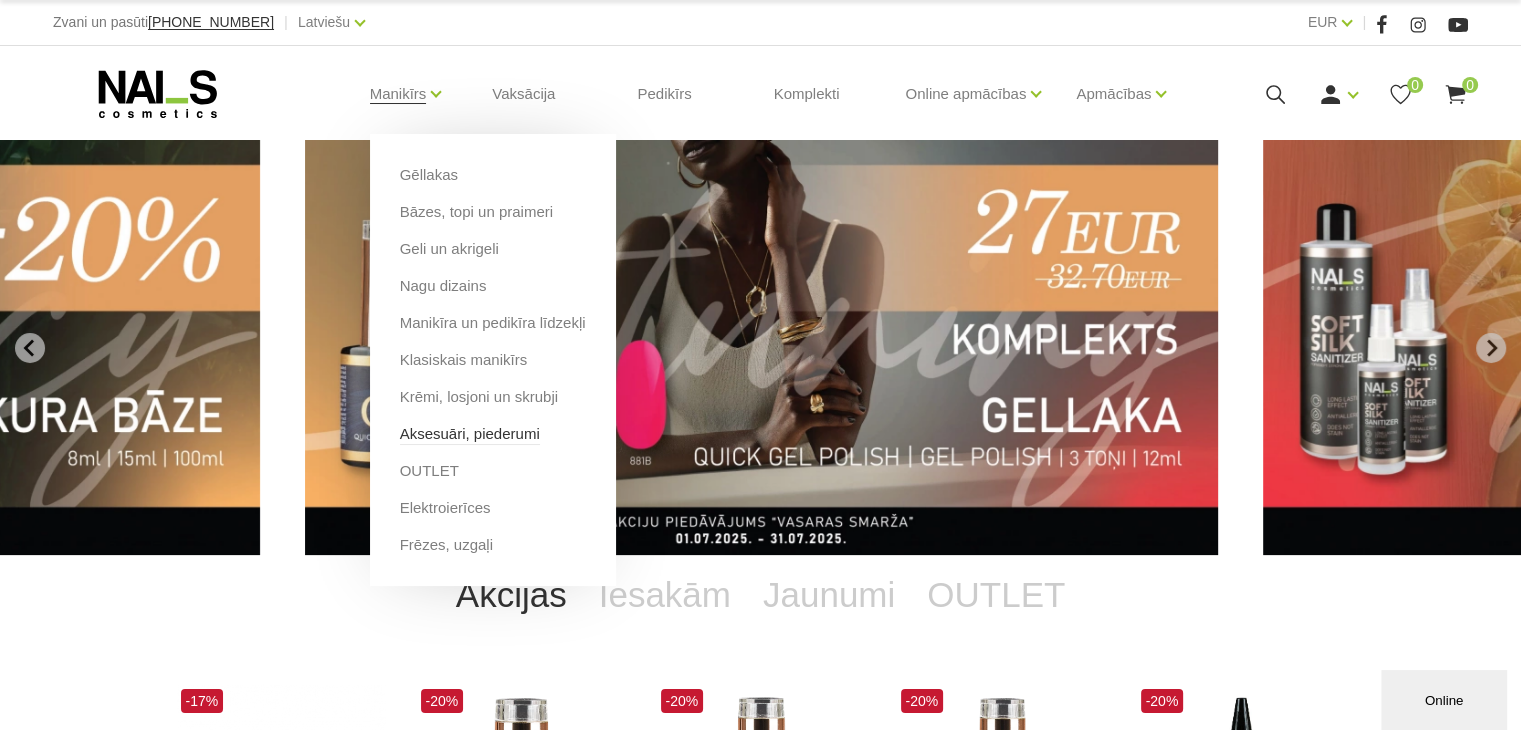 click on "Aksesuāri, piederumi" at bounding box center (470, 434) 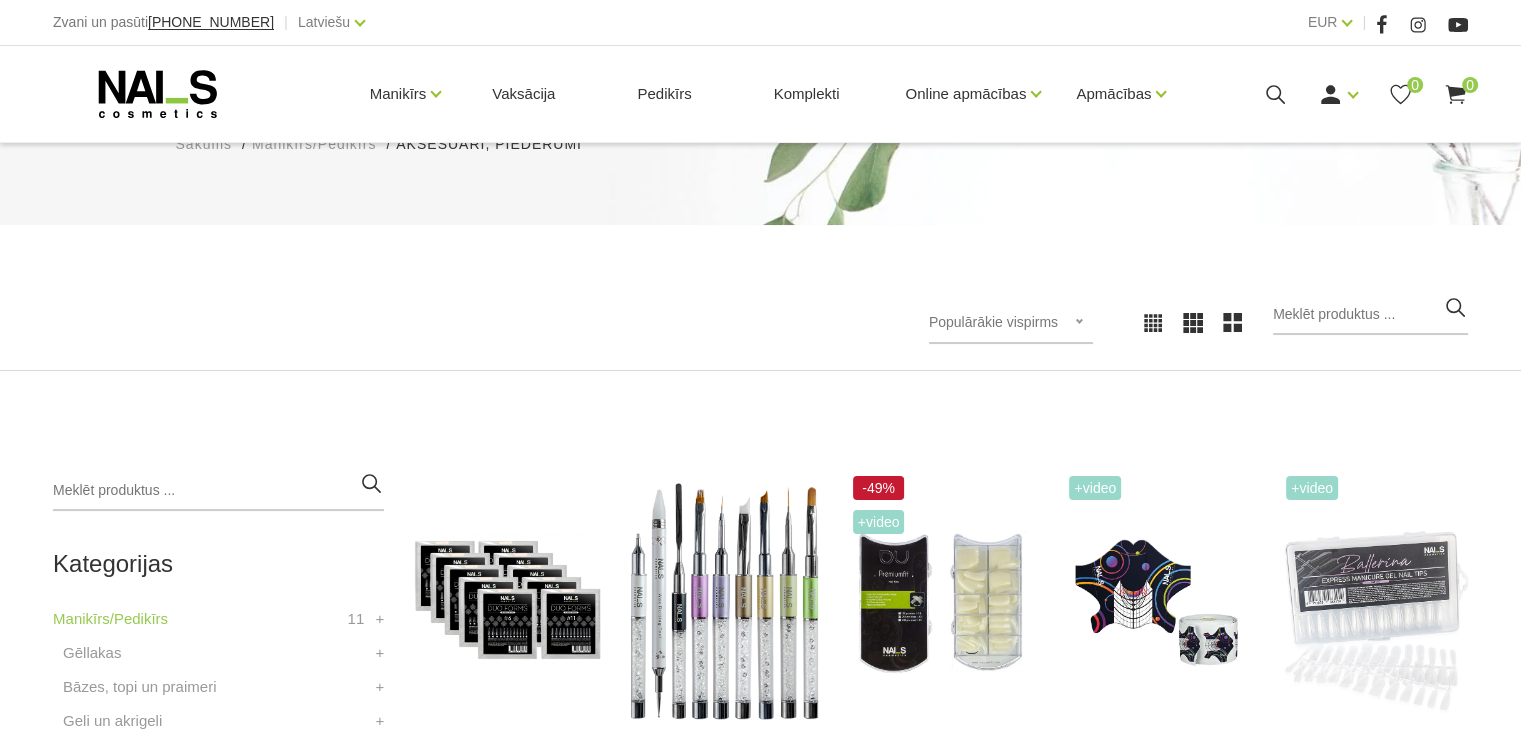 scroll, scrollTop: 151, scrollLeft: 0, axis: vertical 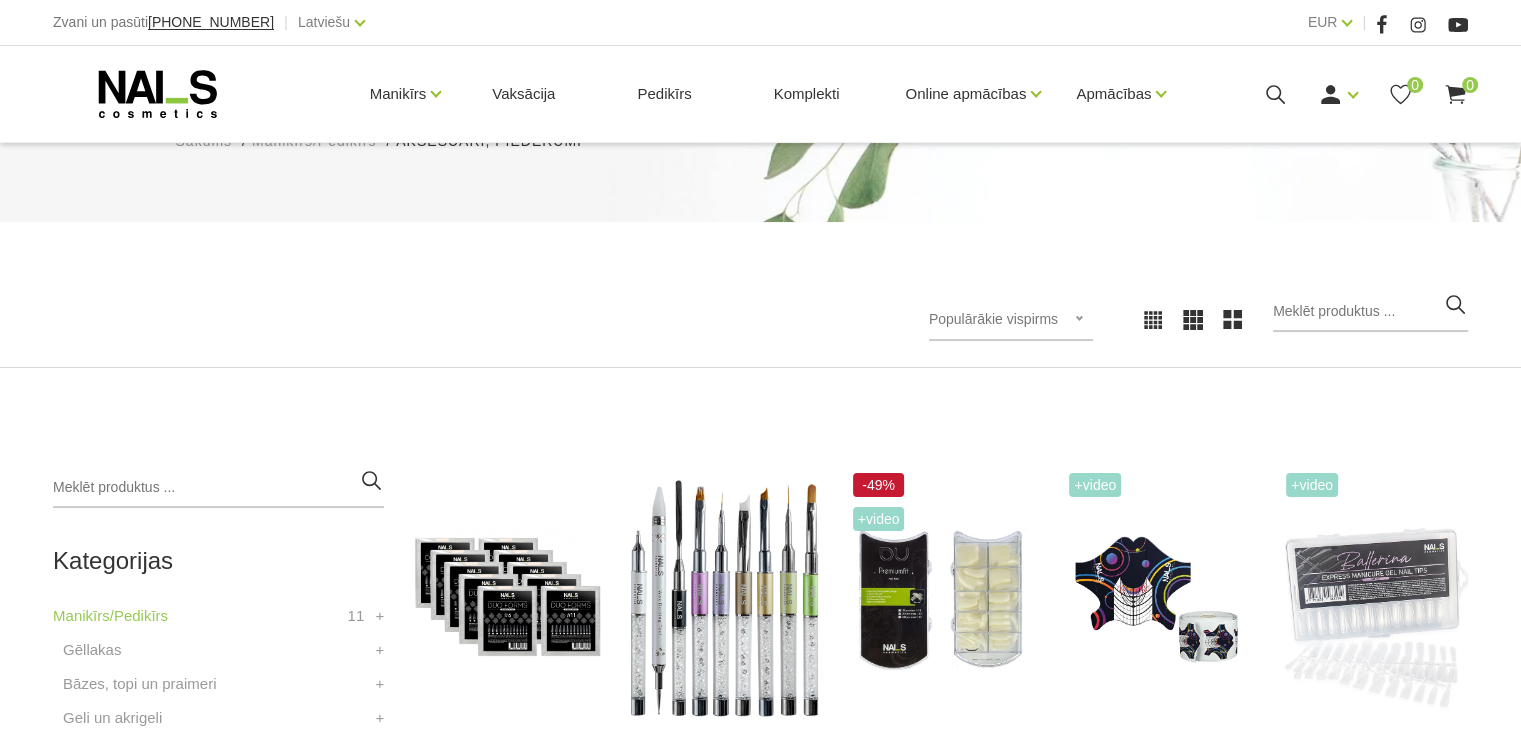 click on "Populārākie vispirms Populārākie vispirms Jaunumi Lētākais vispirms Dārgākais vispirms" at bounding box center [1011, 320] 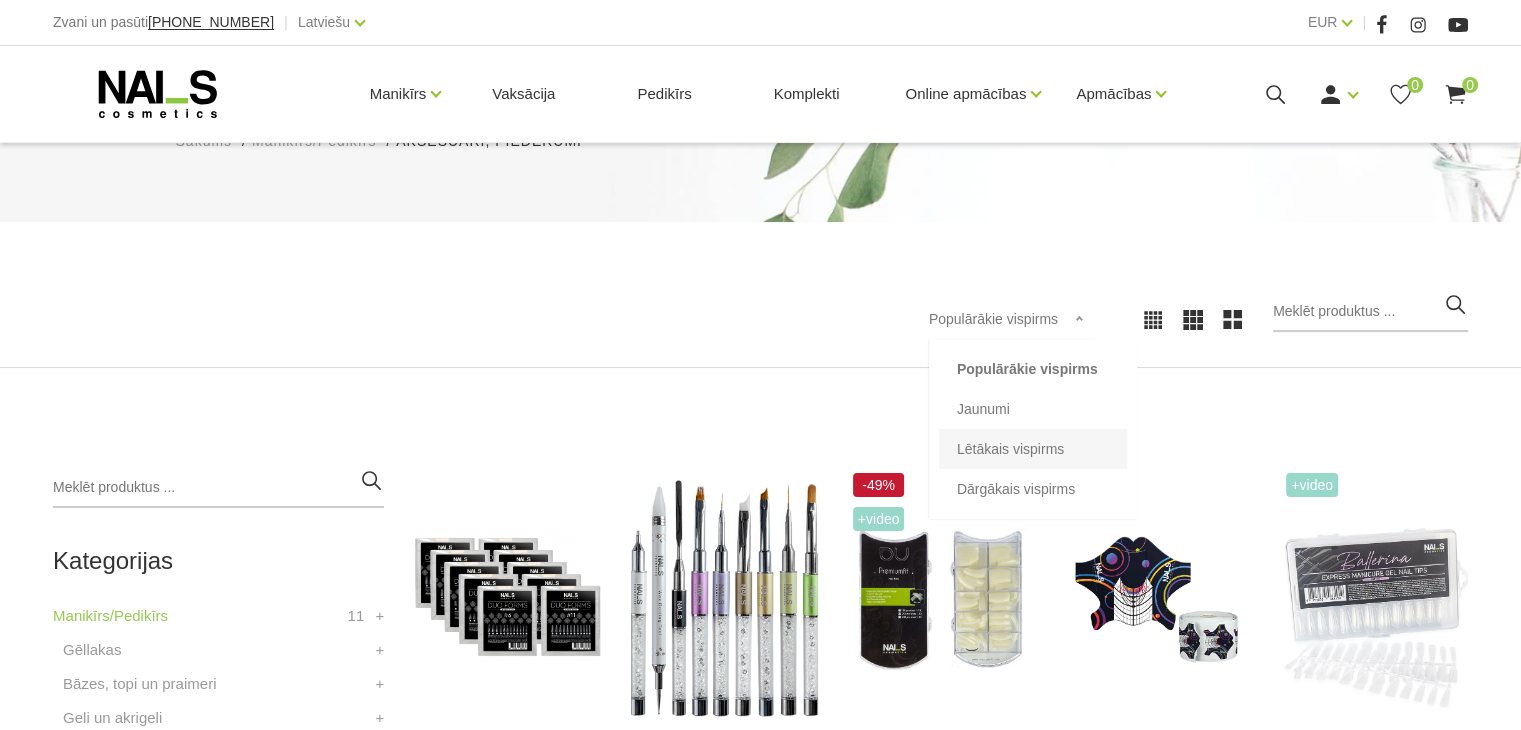 click on "Lētākais vispirms" at bounding box center (1033, 449) 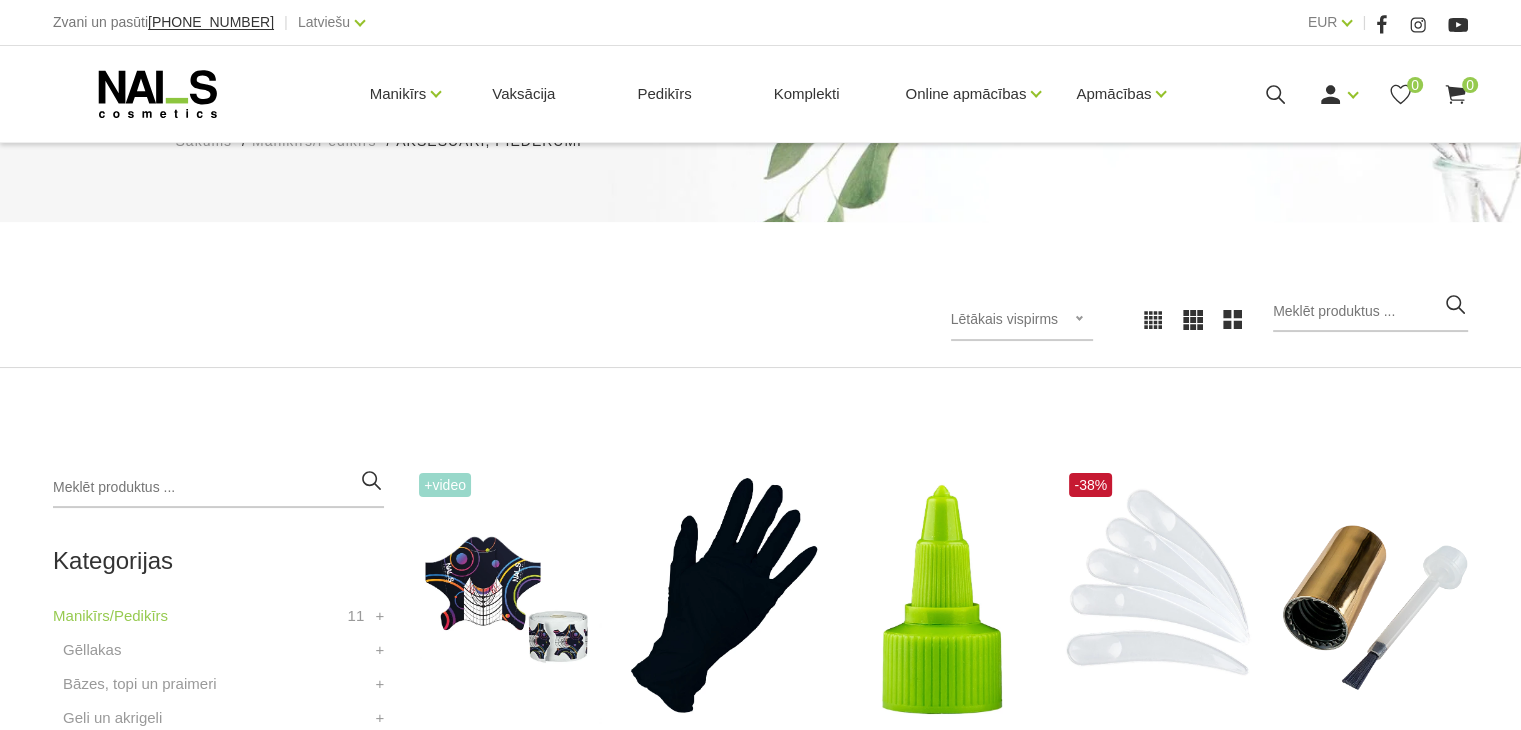 click 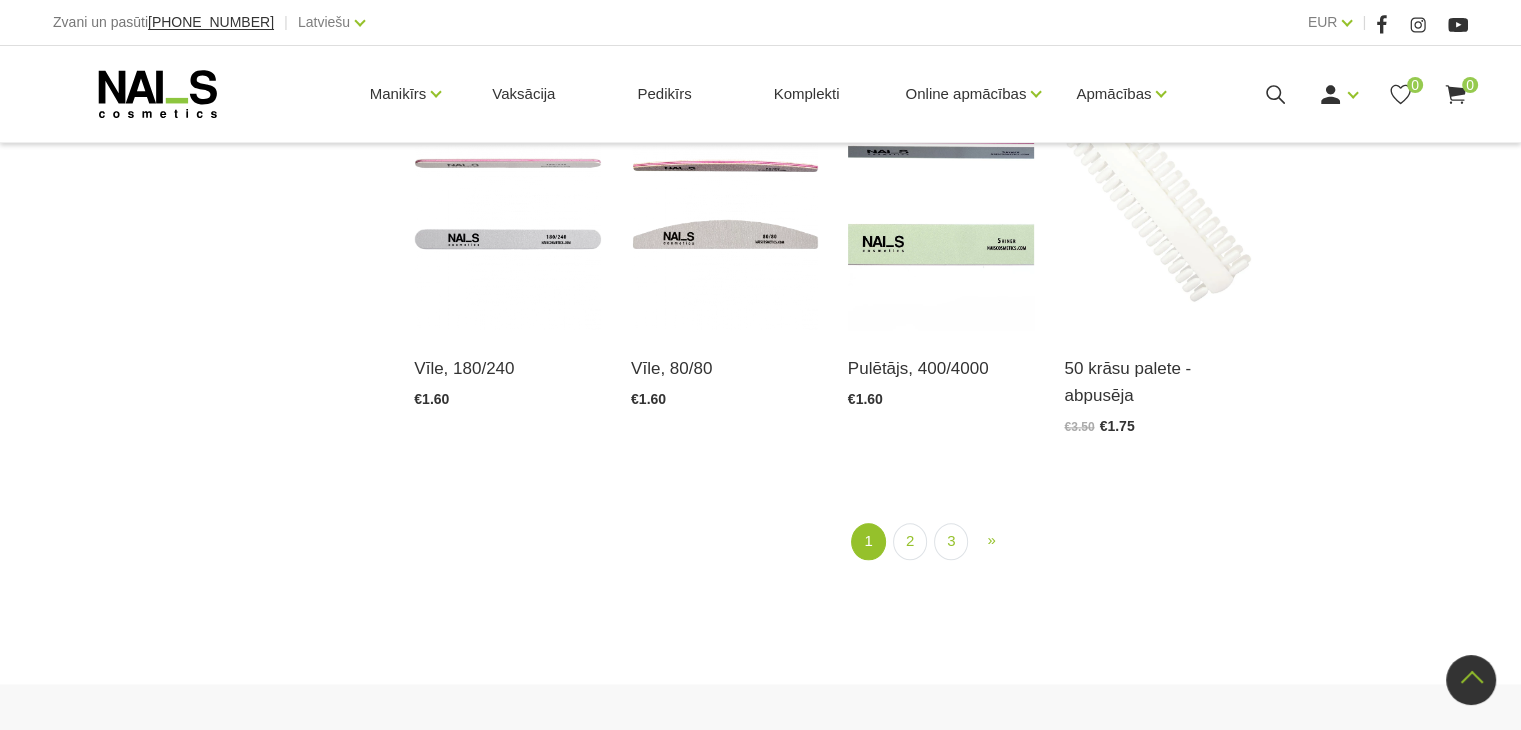 scroll, scrollTop: 2334, scrollLeft: 0, axis: vertical 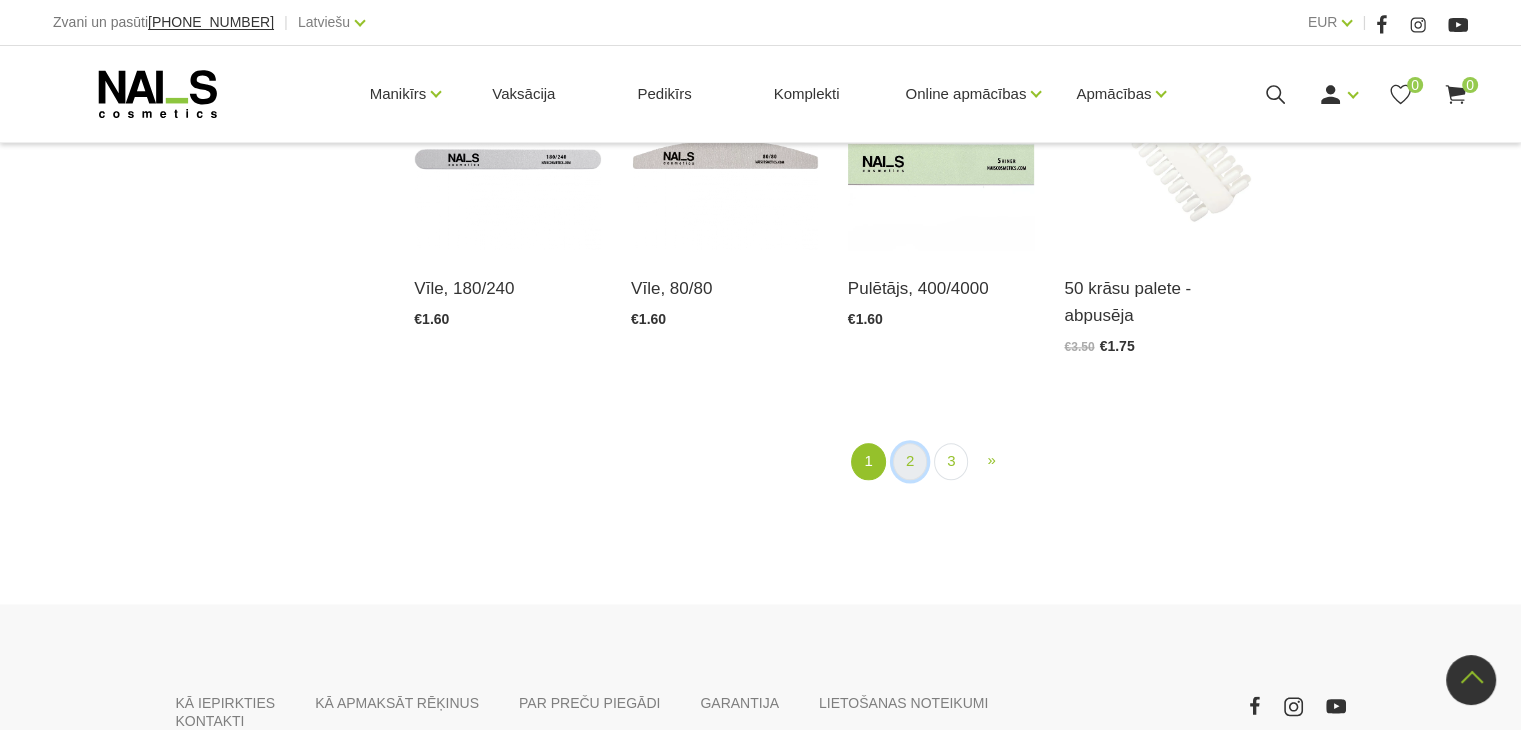 click on "2" at bounding box center (910, 461) 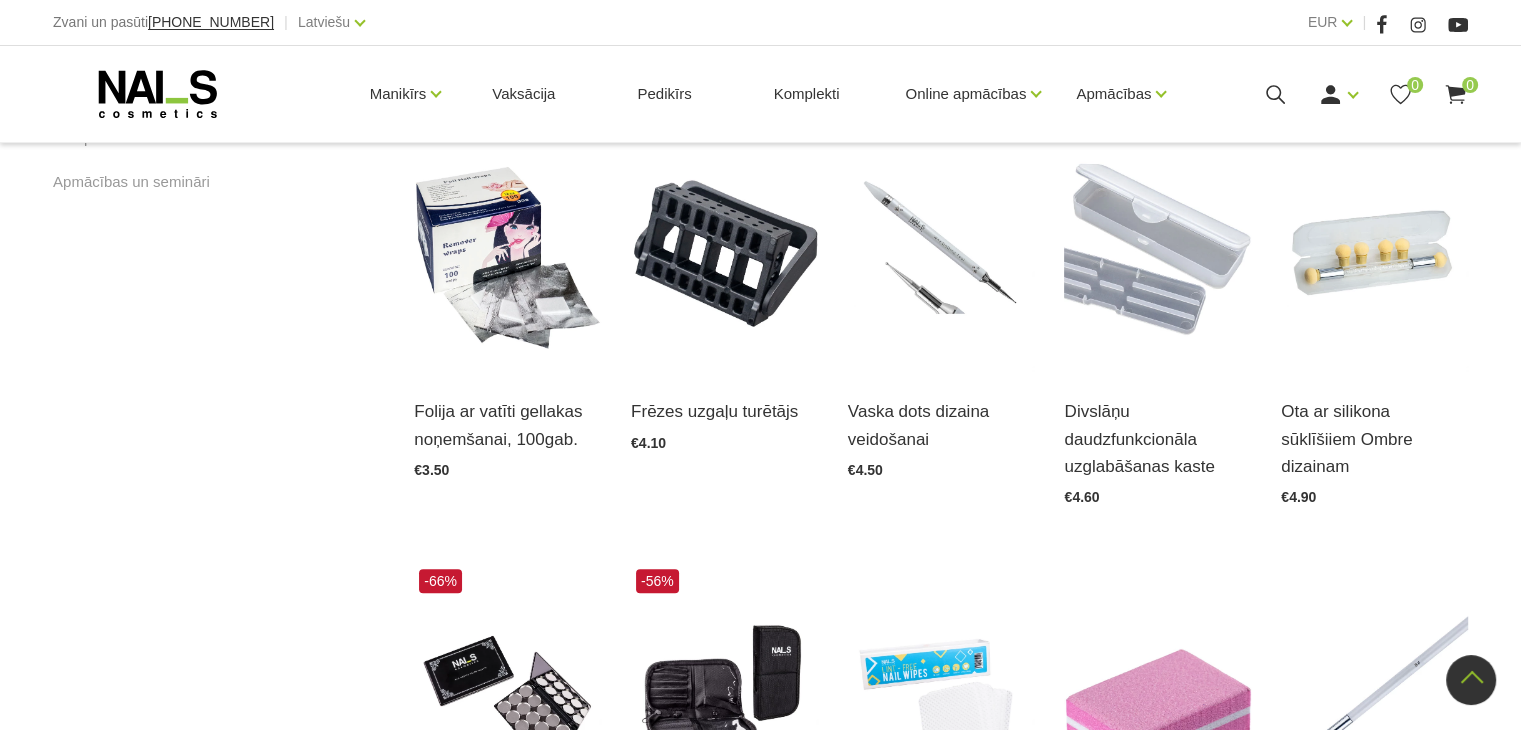 scroll, scrollTop: 1369, scrollLeft: 0, axis: vertical 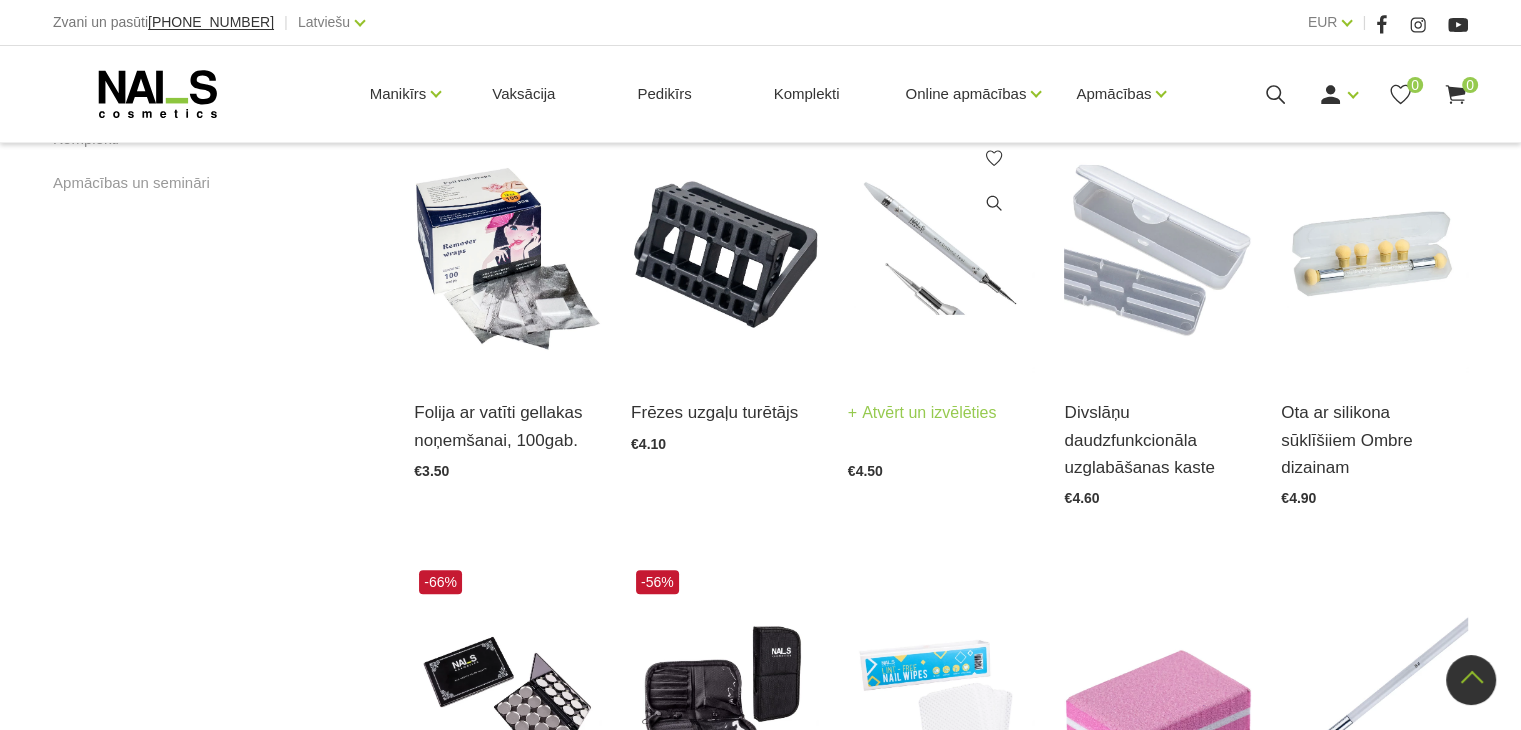click on "Atvērt un izvēlēties" at bounding box center [922, 413] 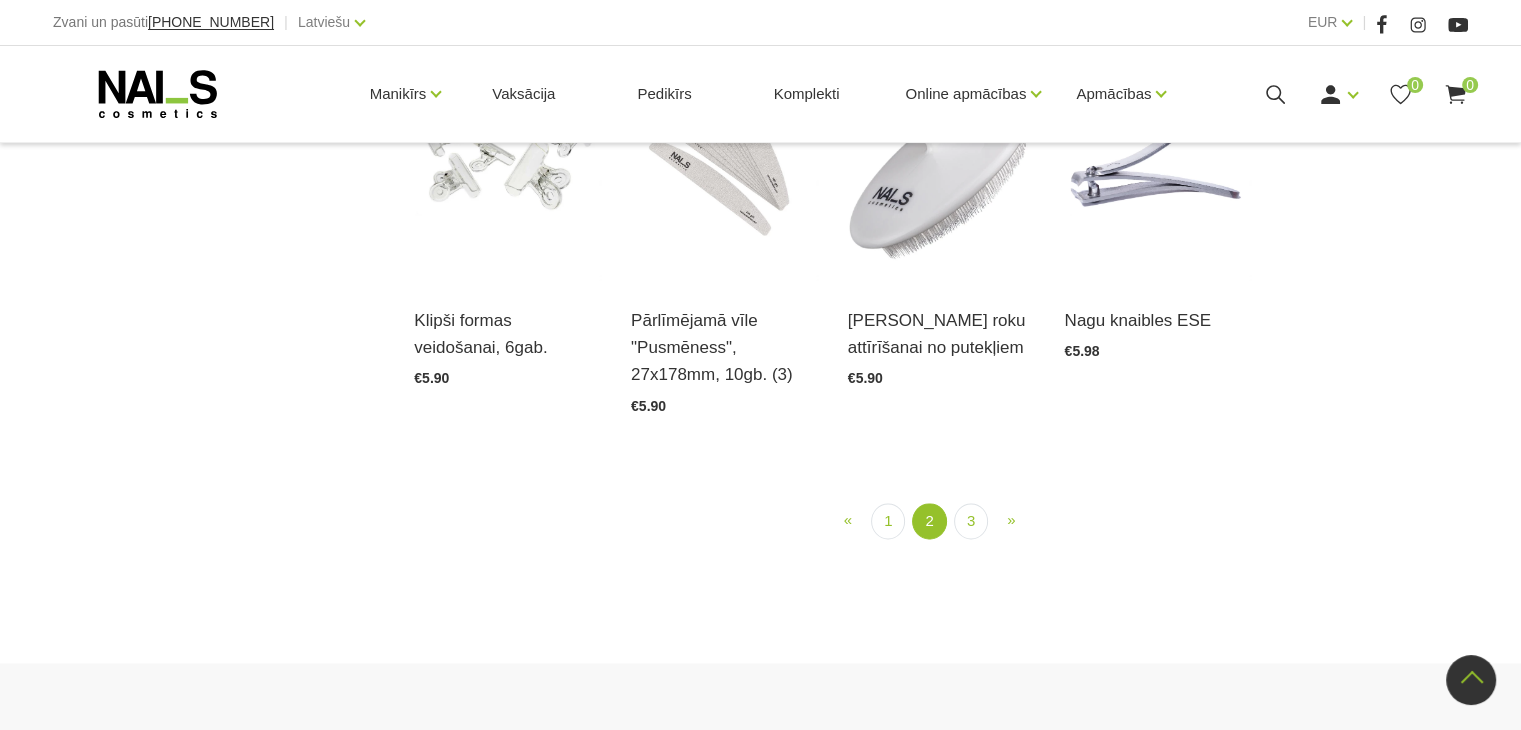 scroll, scrollTop: 2357, scrollLeft: 0, axis: vertical 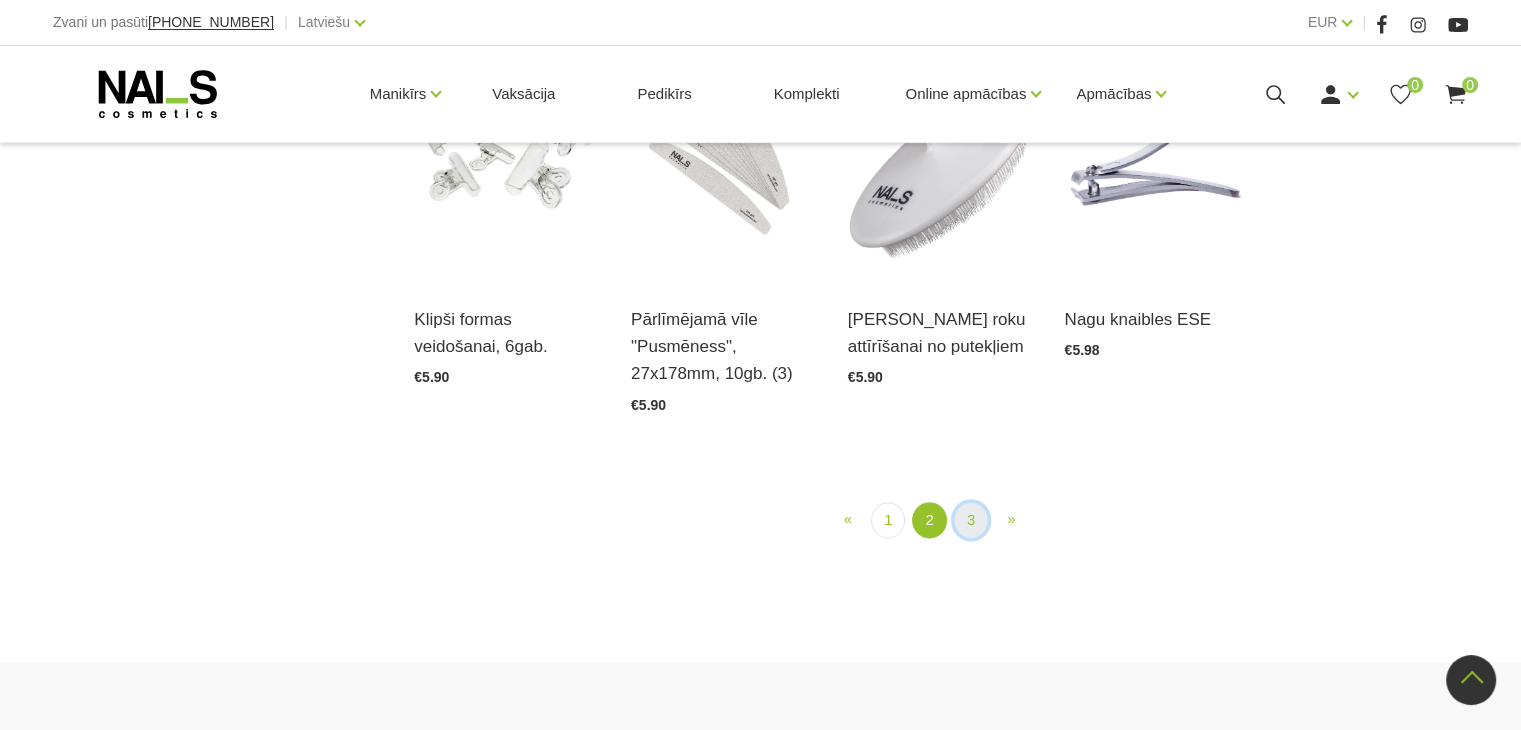 click on "3" at bounding box center [971, 520] 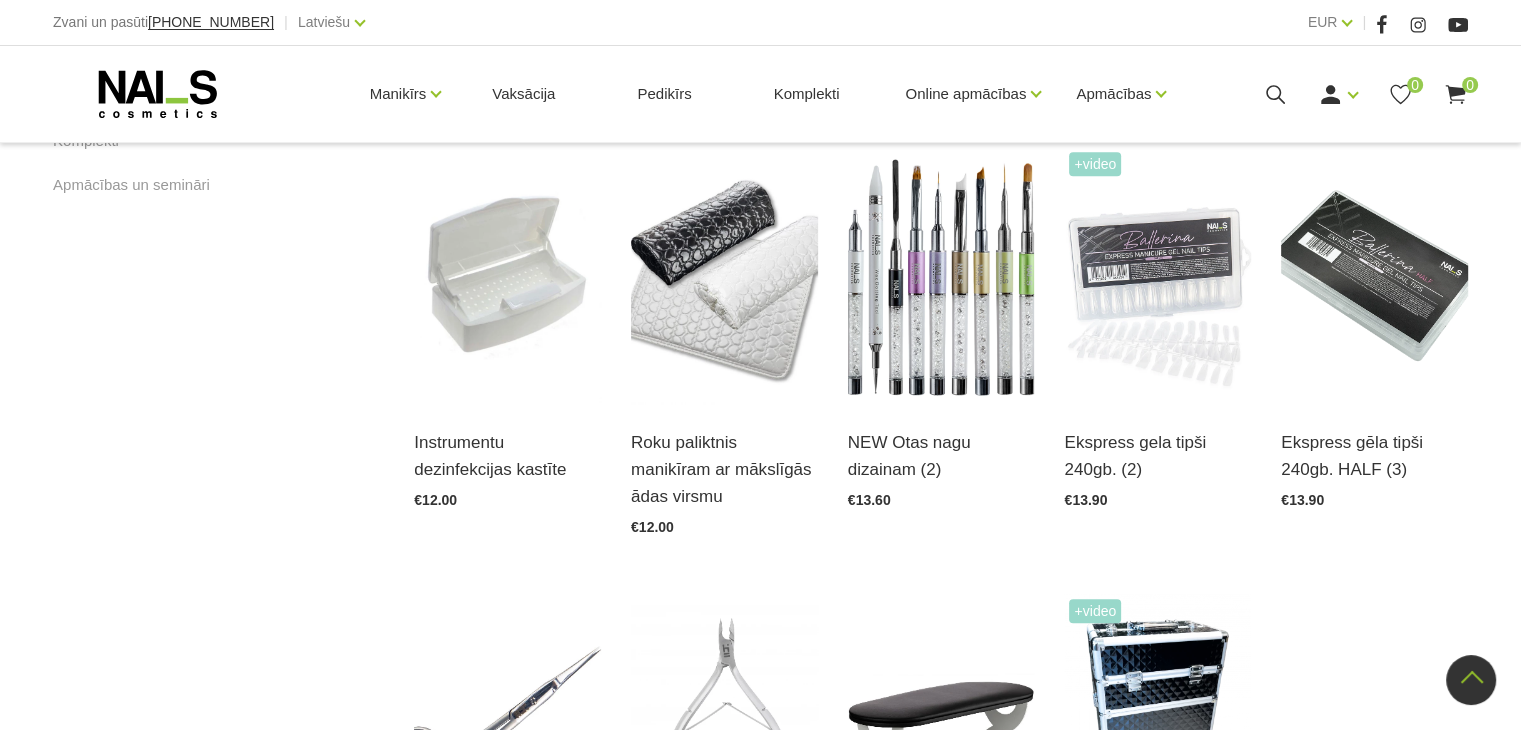scroll, scrollTop: 1368, scrollLeft: 0, axis: vertical 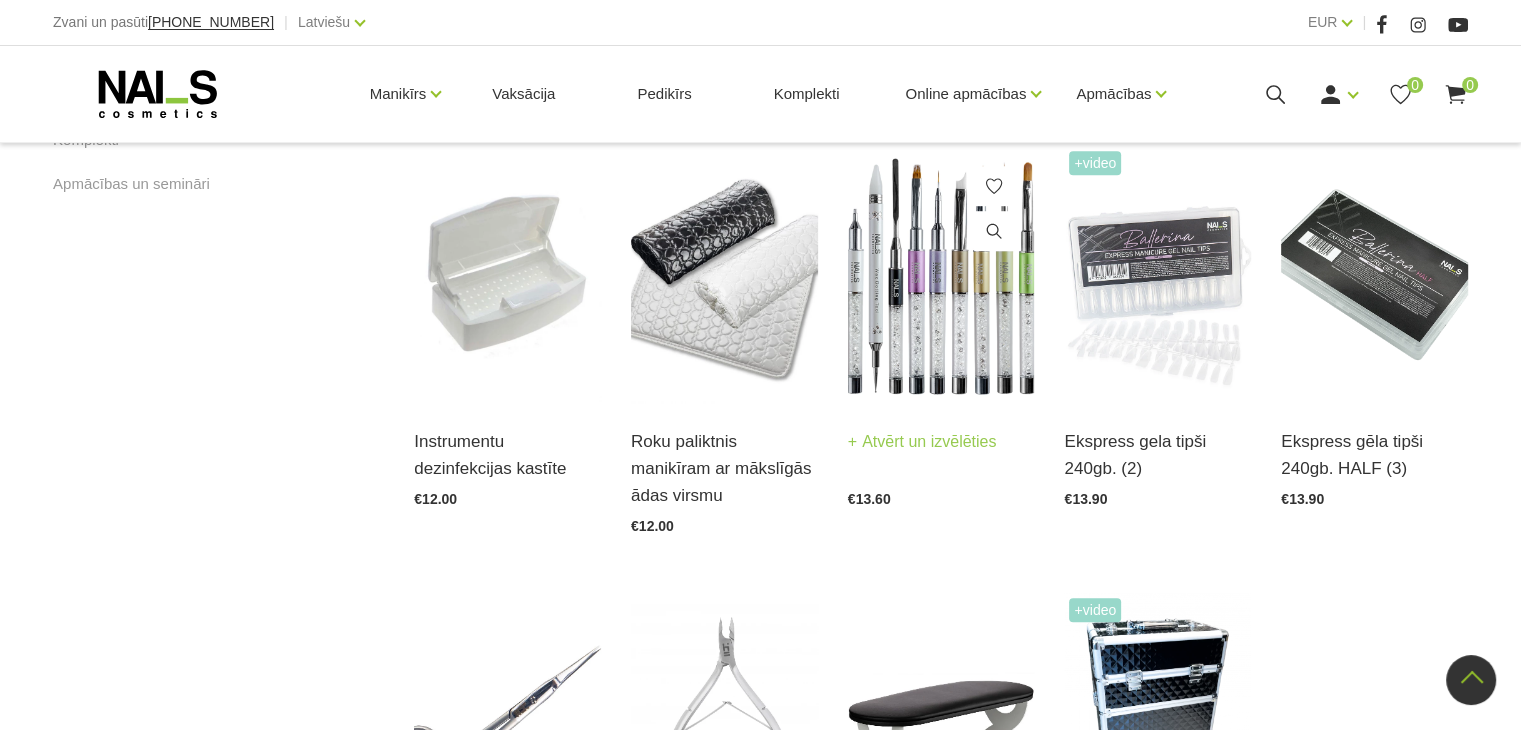 click at bounding box center (941, 274) 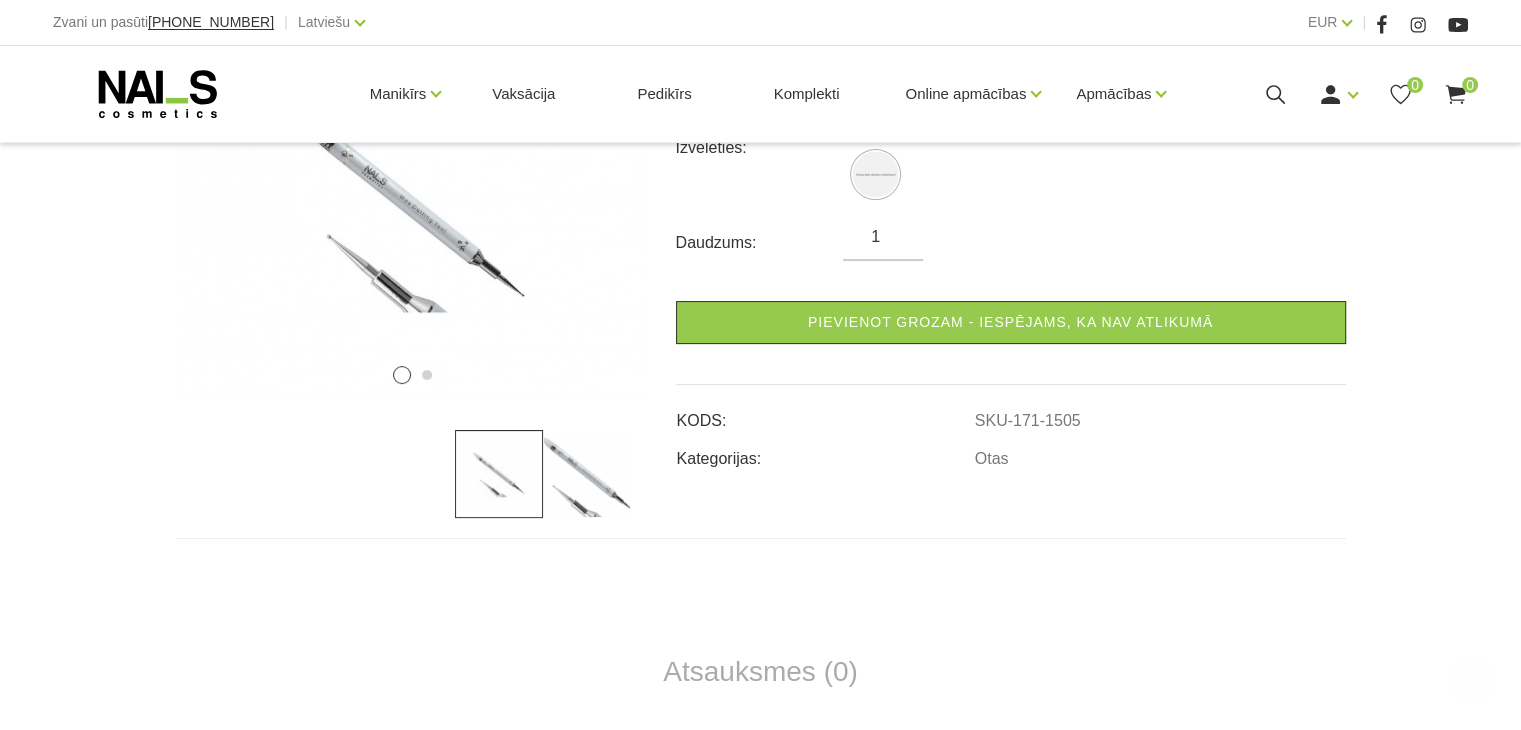 scroll, scrollTop: 407, scrollLeft: 0, axis: vertical 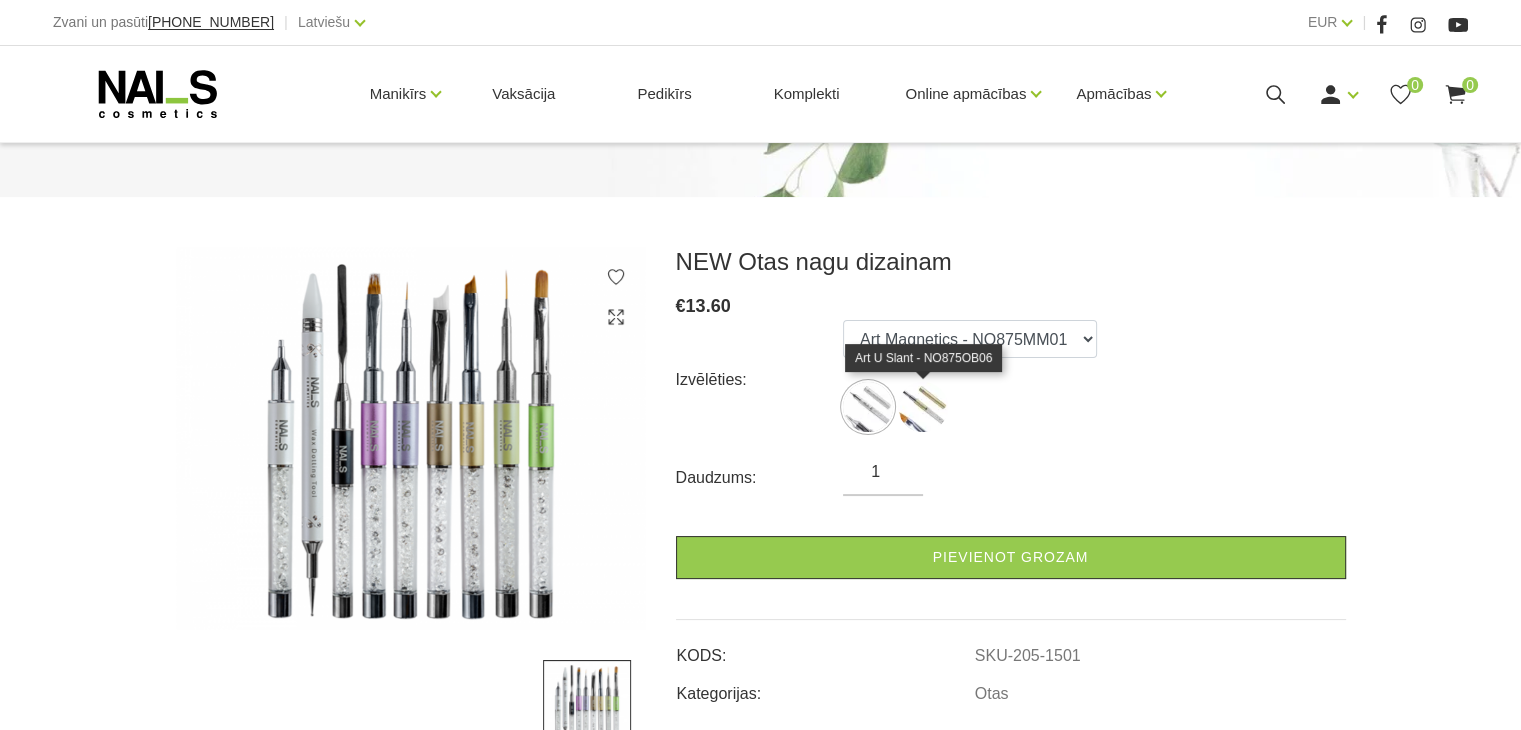 click at bounding box center [923, 407] 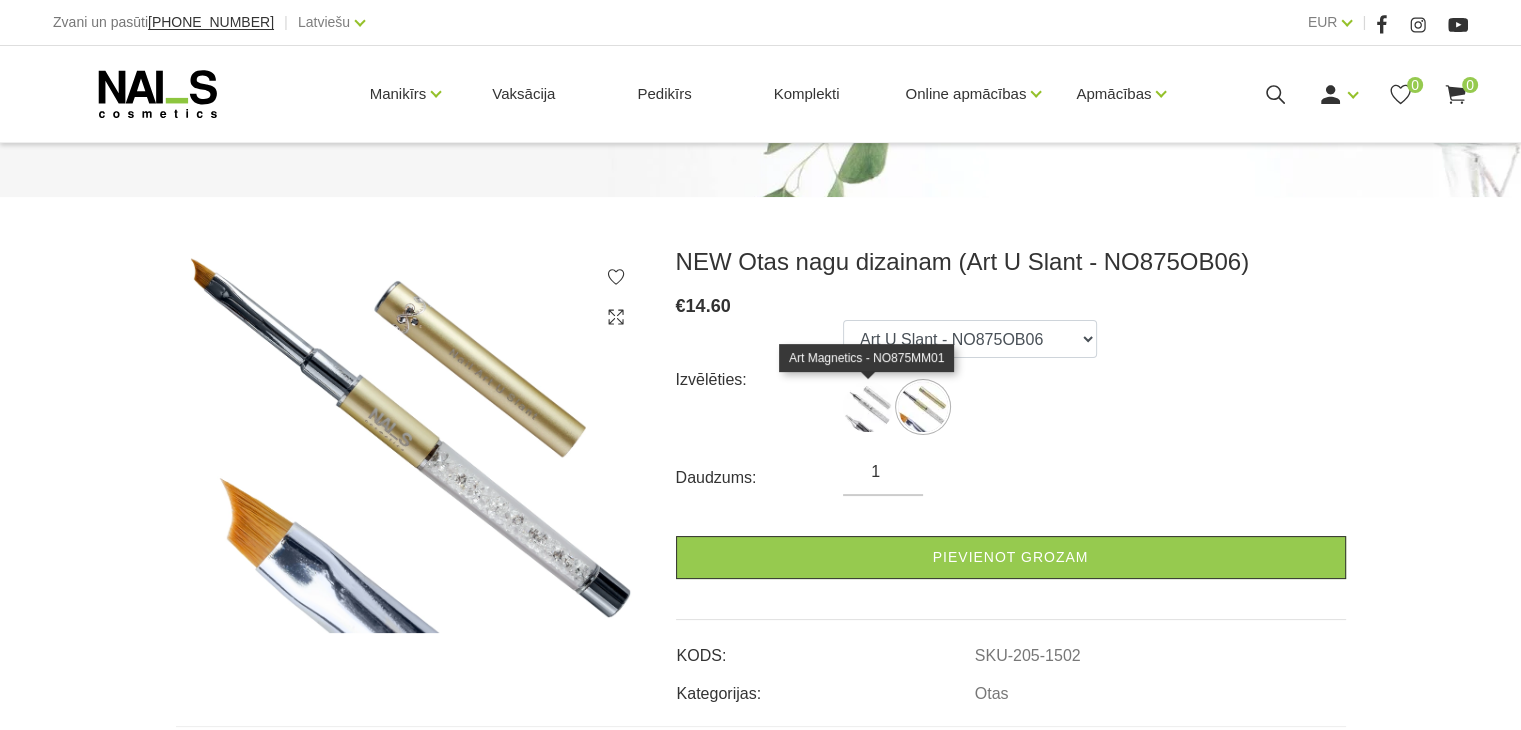 click at bounding box center [868, 407] 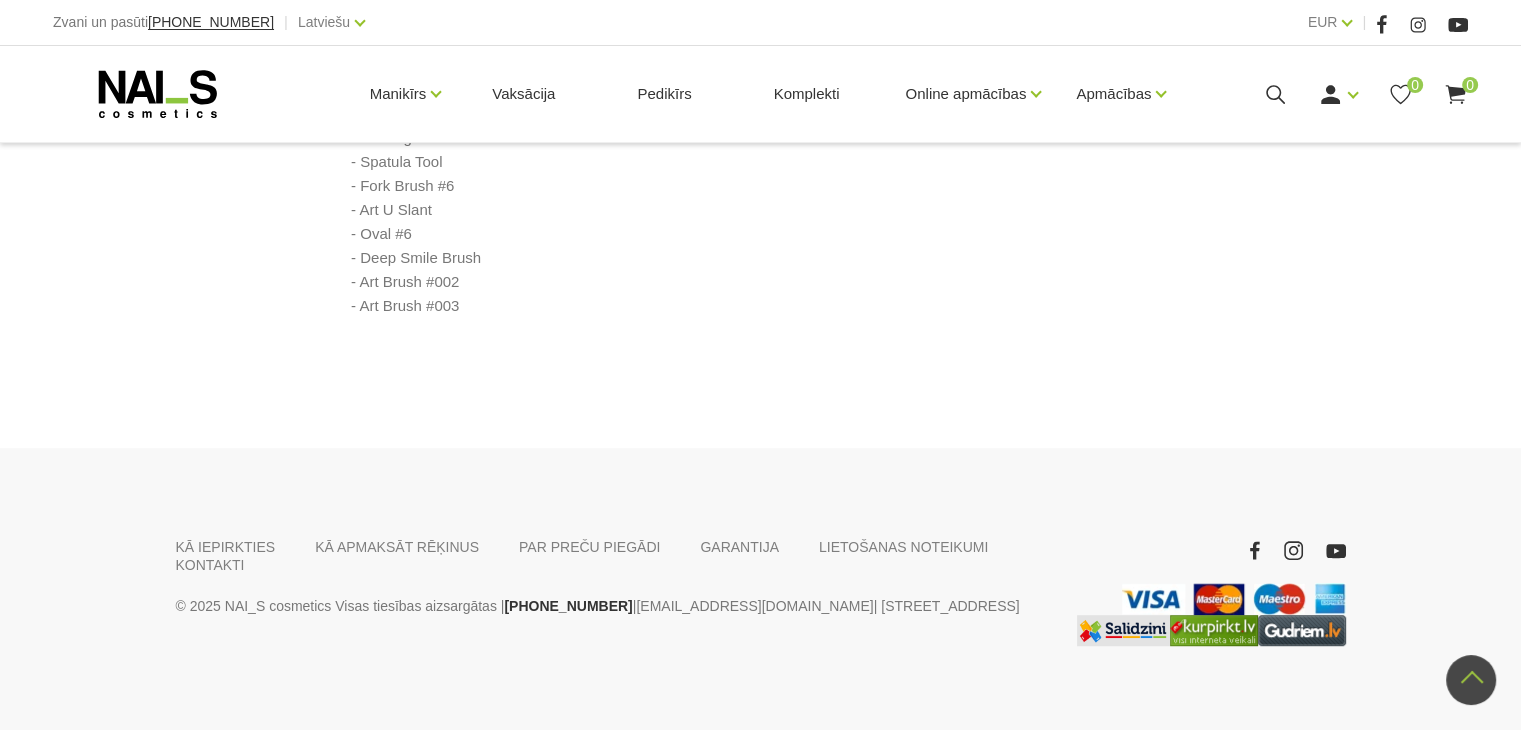 scroll, scrollTop: 1031, scrollLeft: 0, axis: vertical 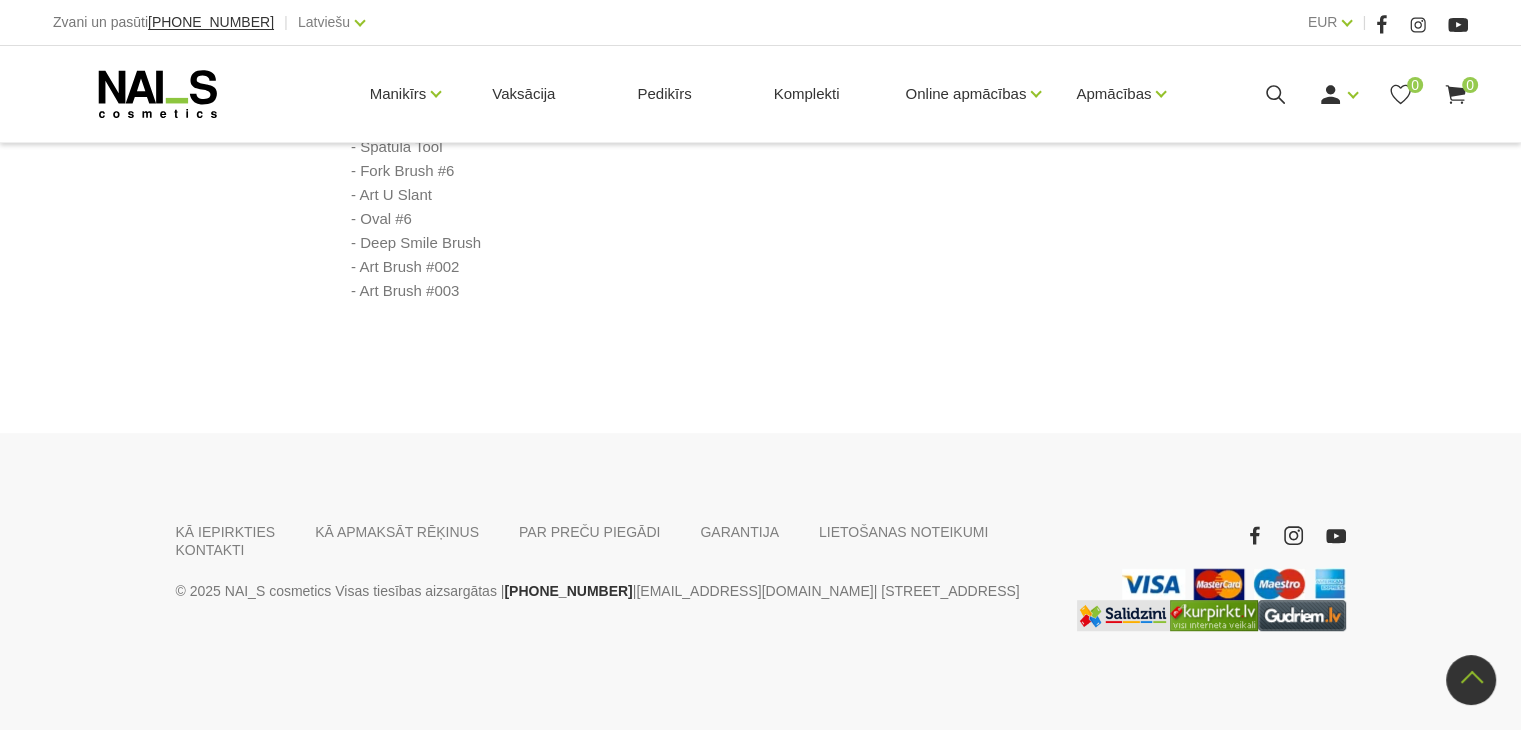 click on "Zvani un pasūti  +37120446646 | Latviešu Latviešu Russian English EUR EUR | Manikīrs
Gēllakas
Bāzes, topi un praimeri
Geli un akrigeli
Nagu dizains
Manikīra un pedikīra līdzekļi
Klasiskais manikīrs
Krēmi, losjoni un skrubji
Aksesuāri, piederumi
OUTLET
Elektroierīces
Frēzes, uzgaļi
Vaksācija Pedikīrs Komplekti Online apmācības
Online apmācības
Semināri klātienē
Apmācības
Apmācības
Online apmācības
Semināru grafiks
Ienākt" 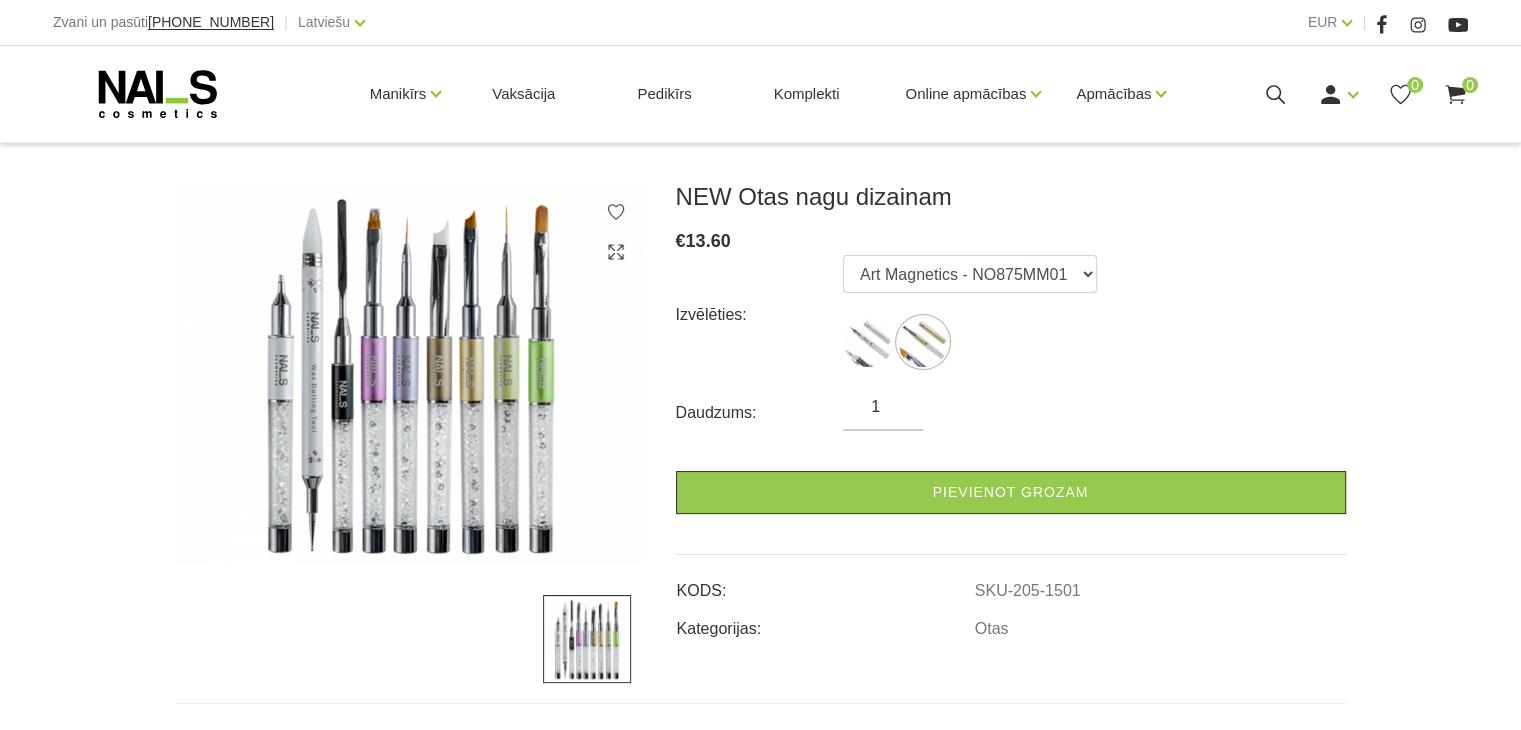 scroll, scrollTop: 280, scrollLeft: 0, axis: vertical 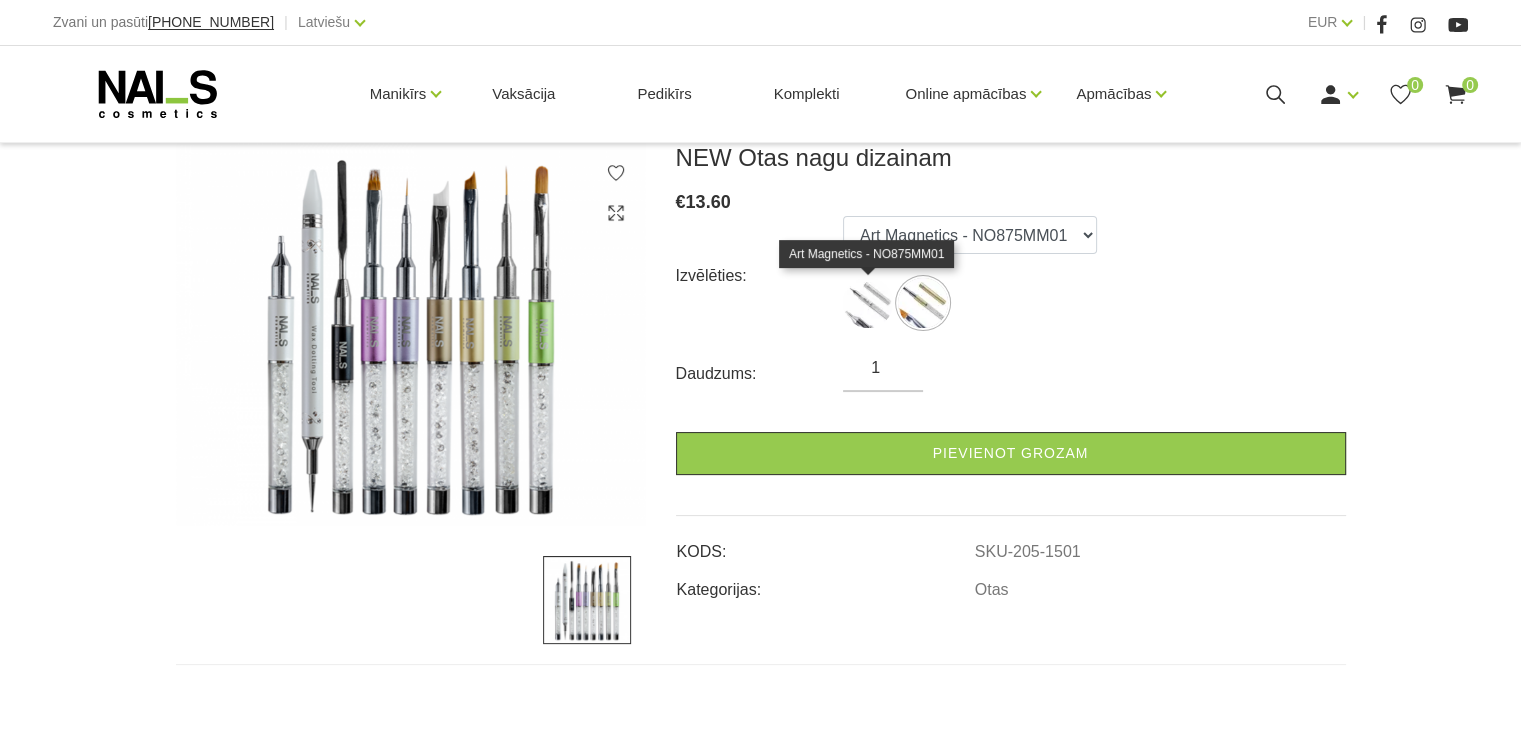 click at bounding box center [868, 303] 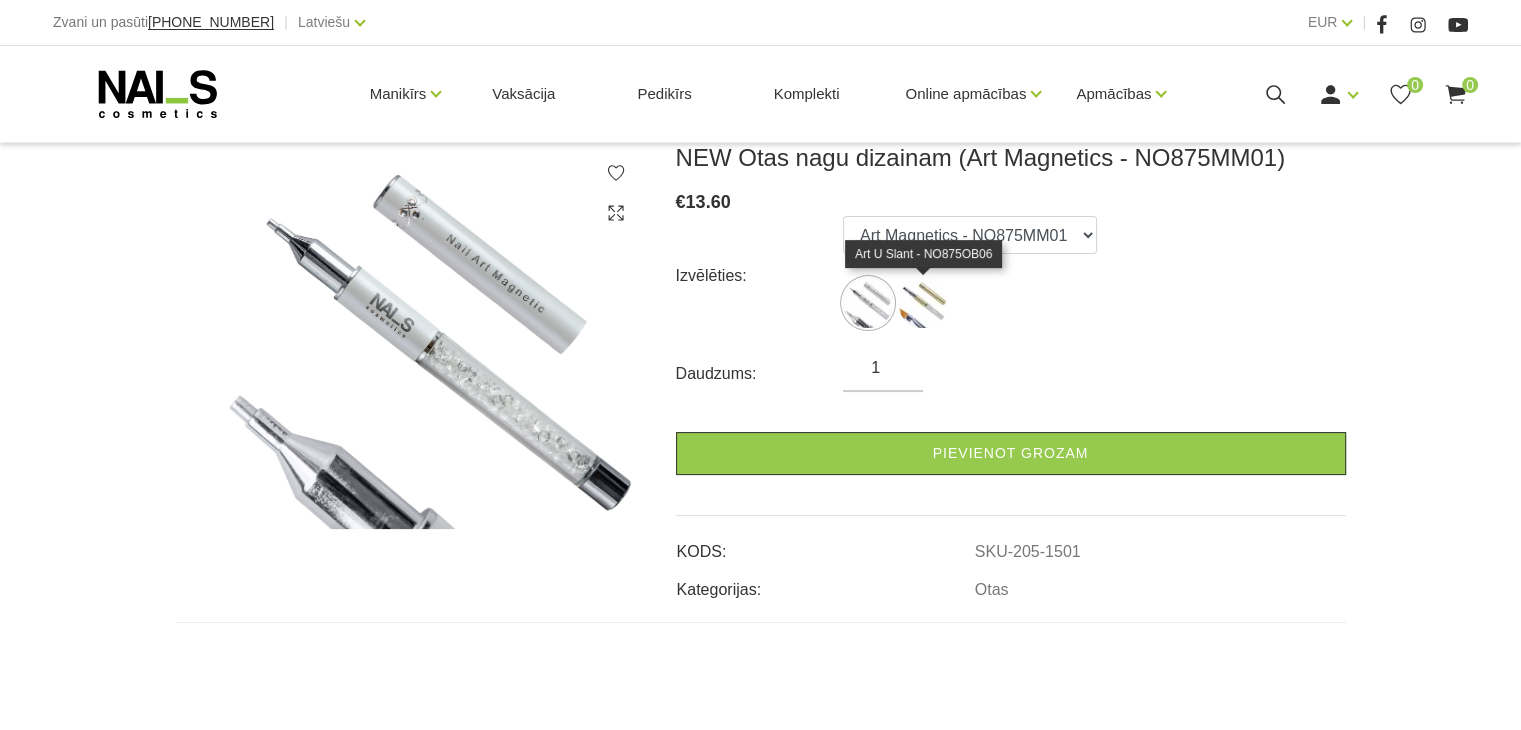 click at bounding box center (923, 303) 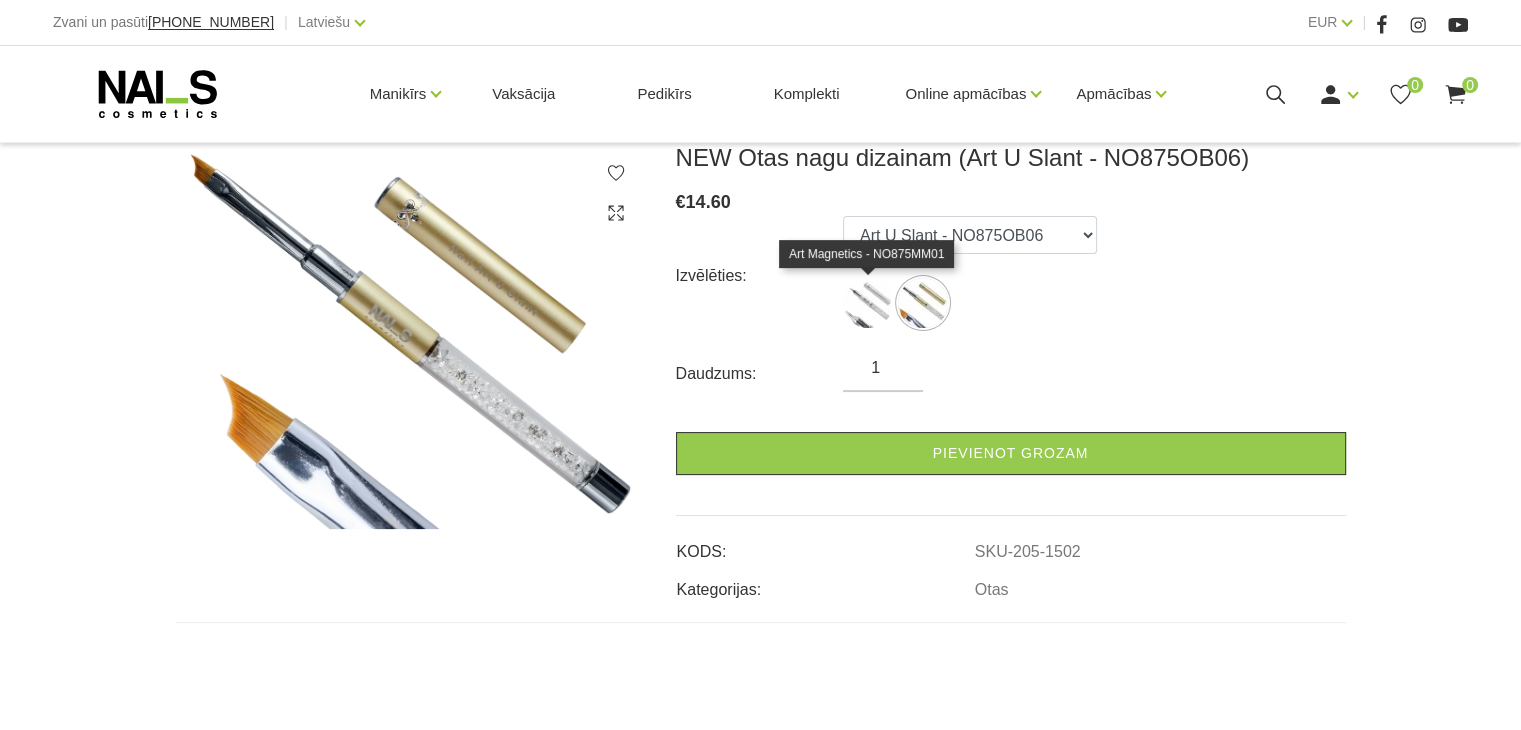 click at bounding box center (868, 303) 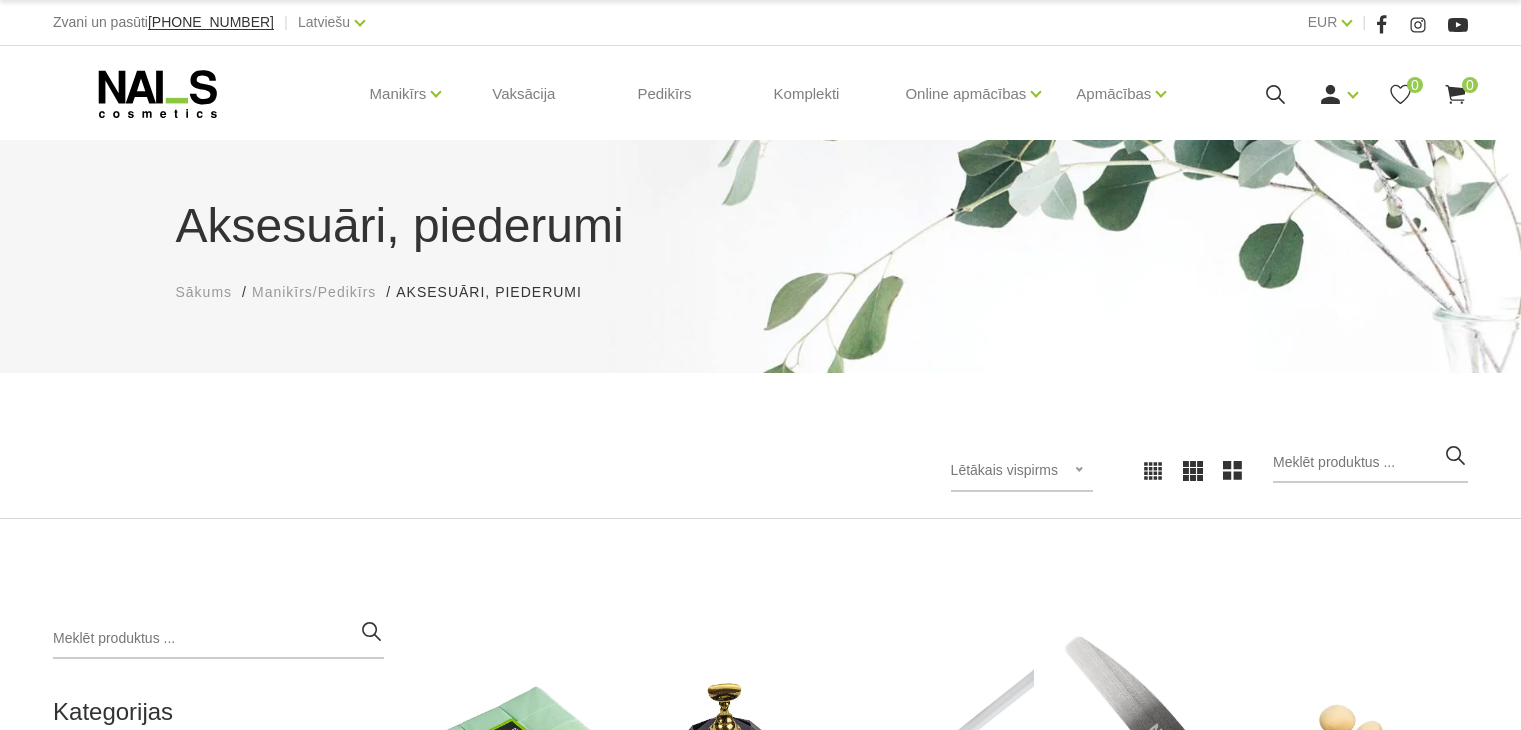 scroll, scrollTop: 98, scrollLeft: 0, axis: vertical 